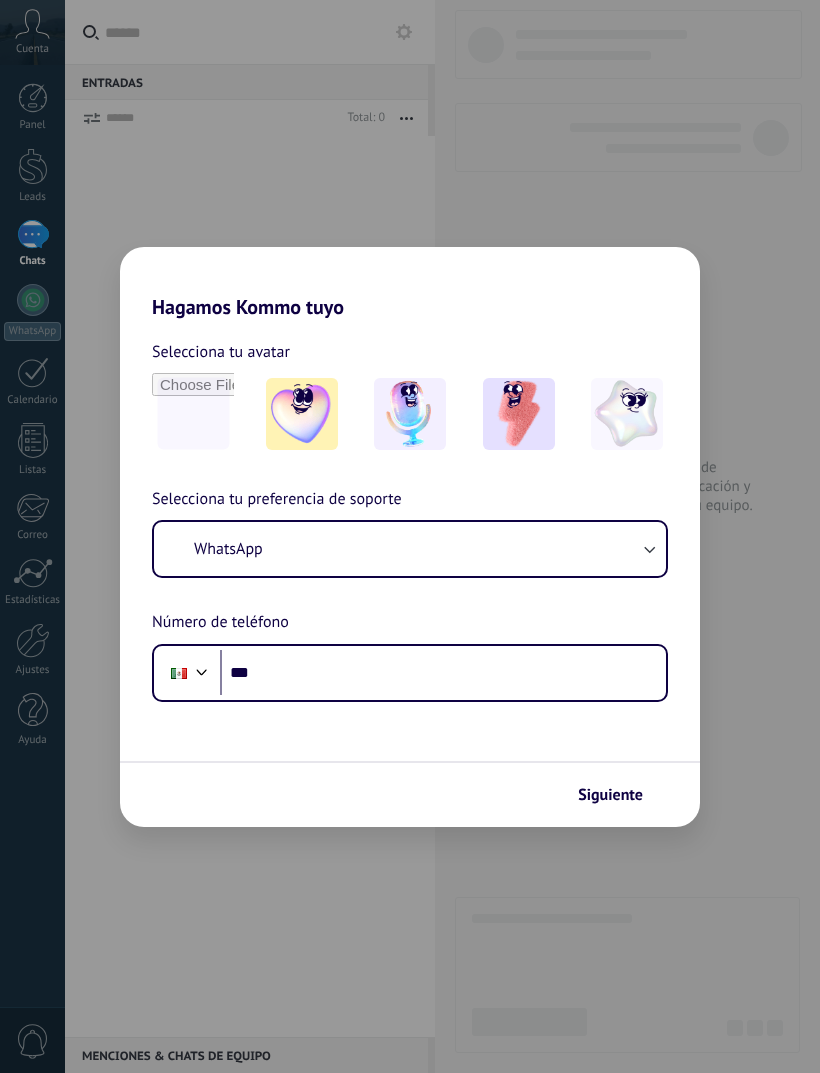 scroll, scrollTop: 0, scrollLeft: 0, axis: both 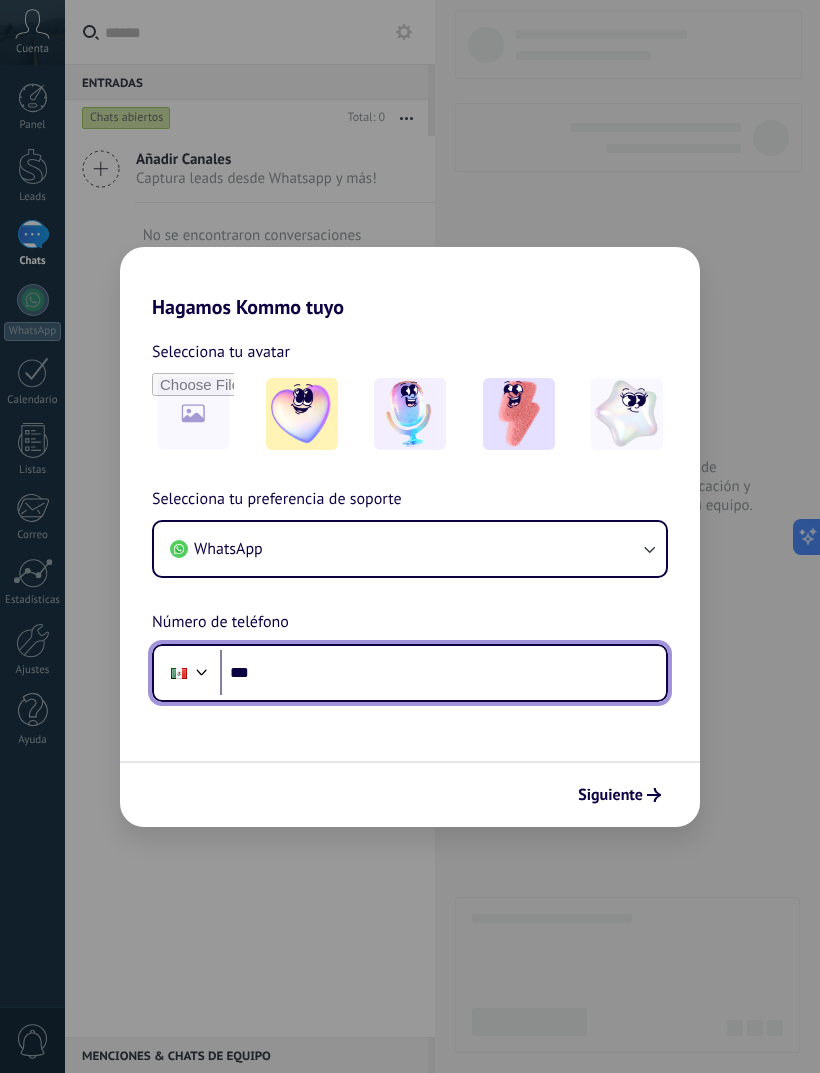 click on "***" at bounding box center (443, 673) 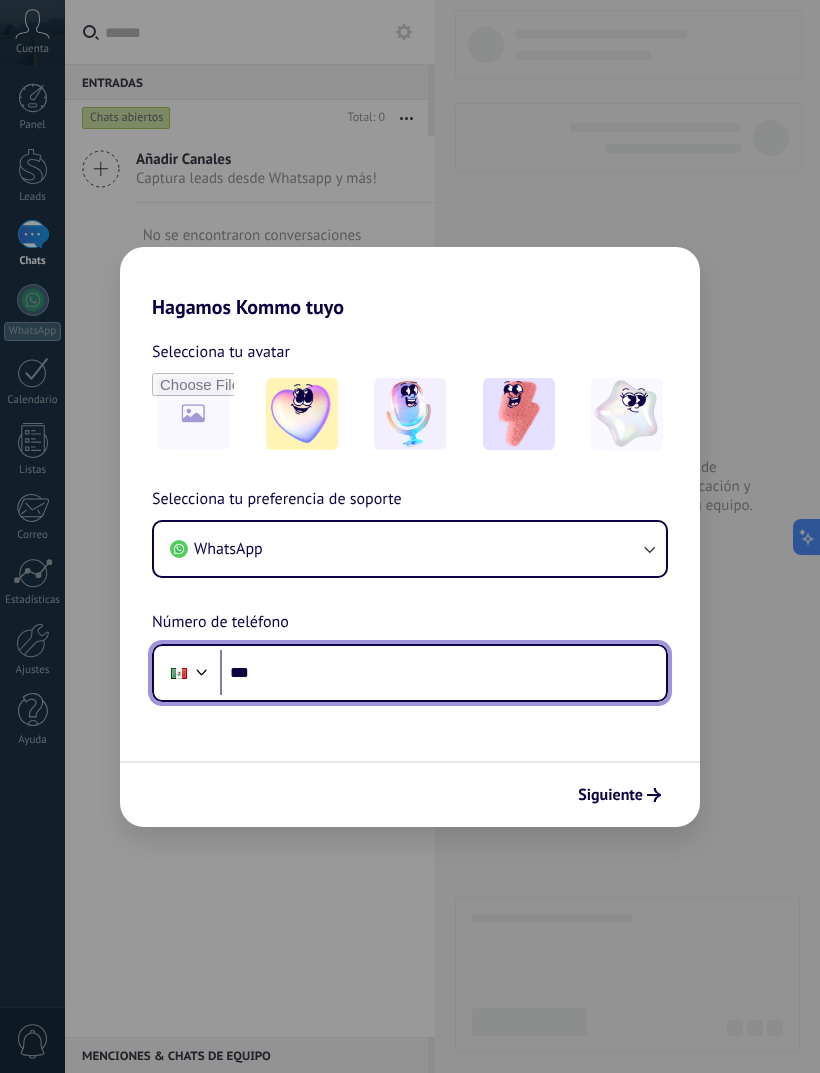 click on "***" at bounding box center [443, 673] 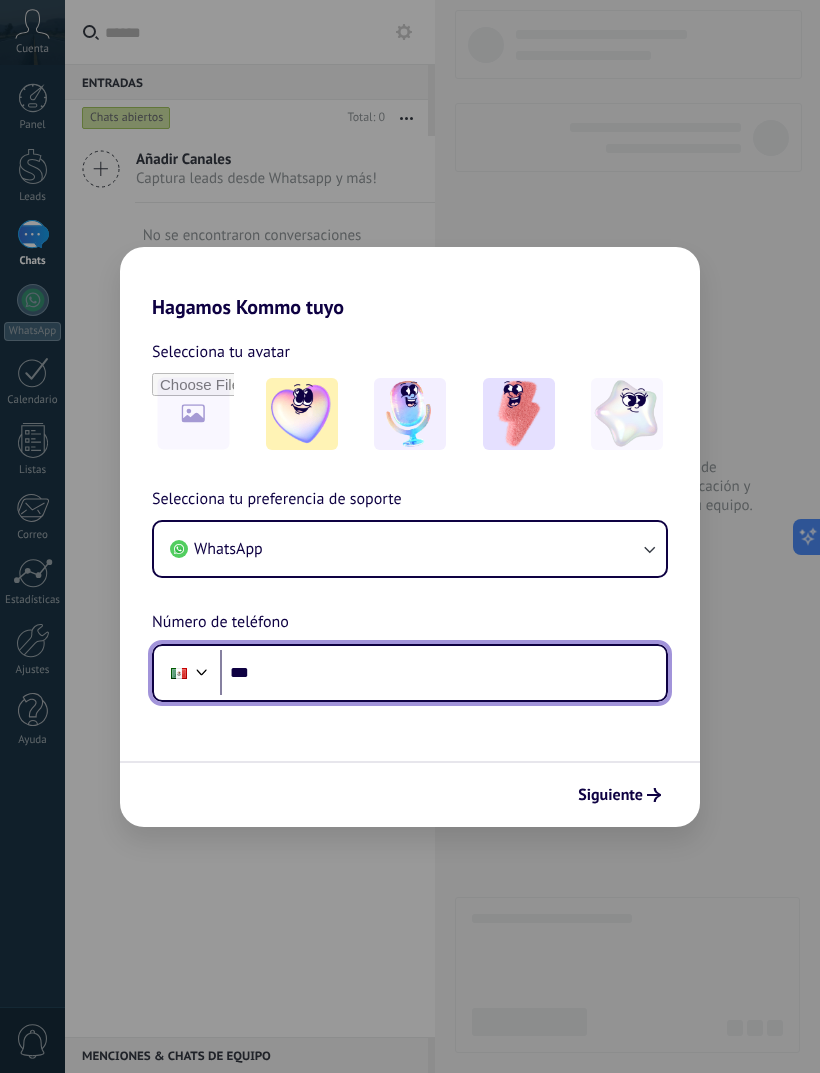 paste on "**********" 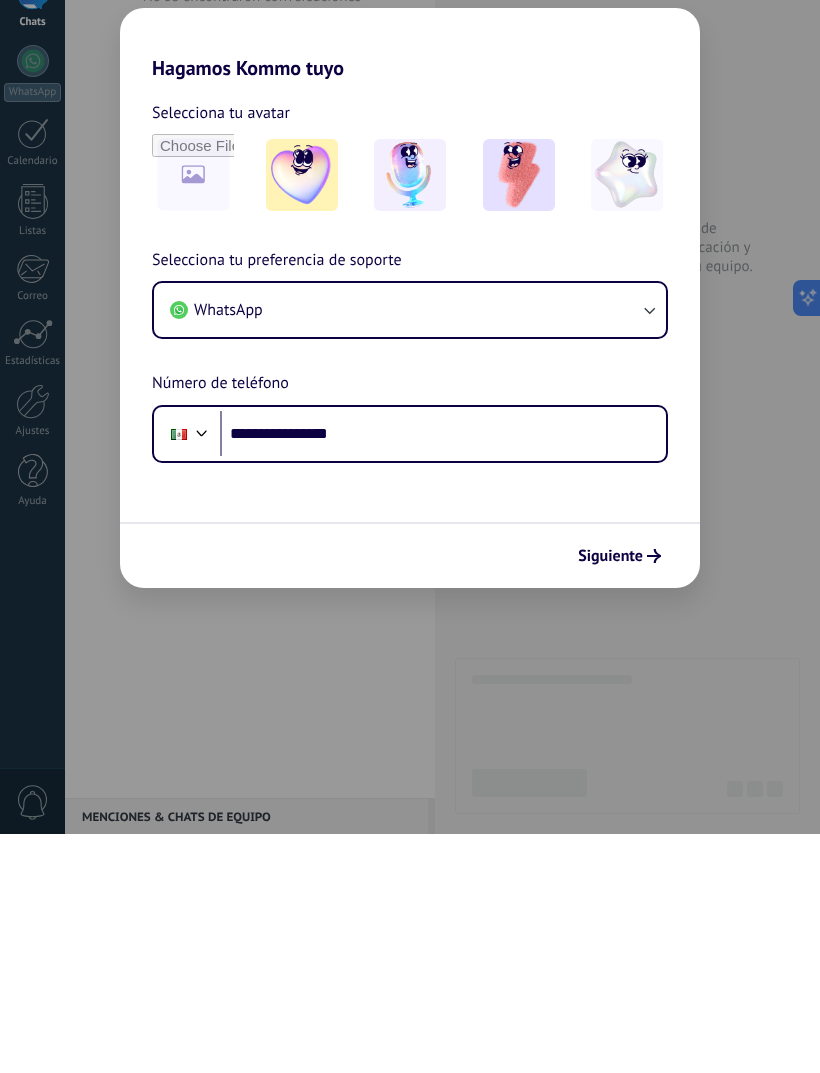 click on "Siguiente" at bounding box center (610, 795) 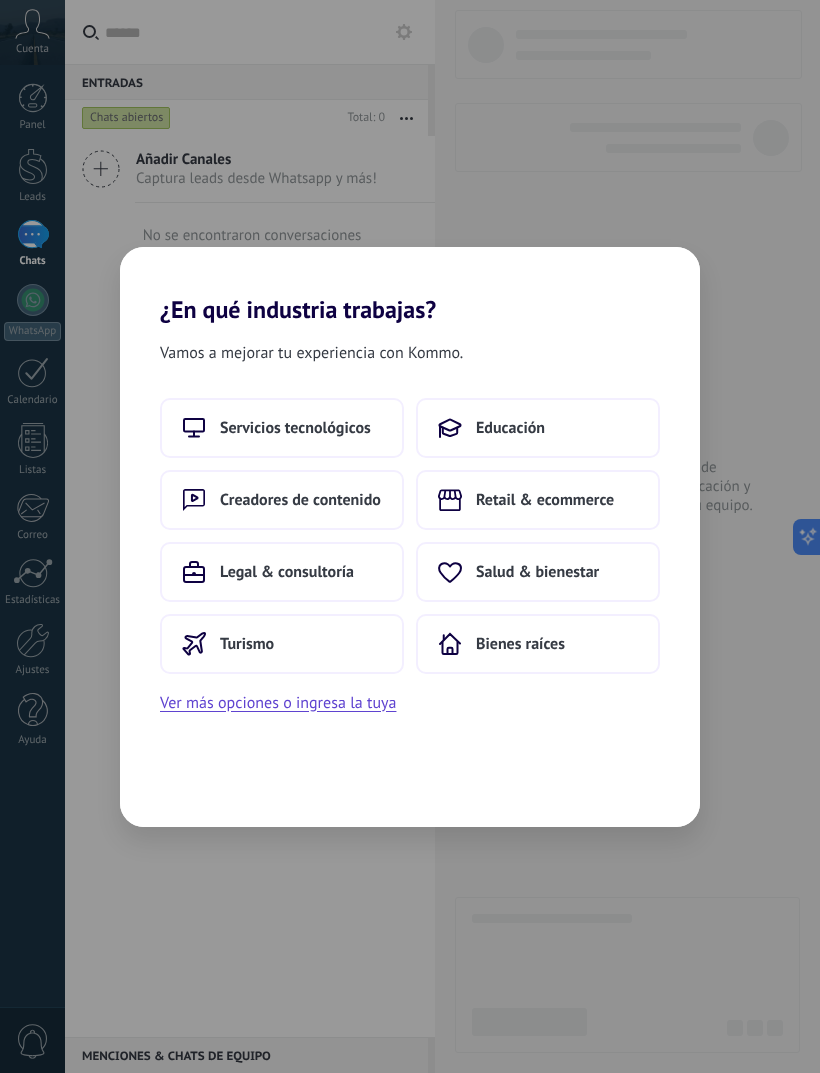 click on "Servicios tecnológicos" at bounding box center (295, 428) 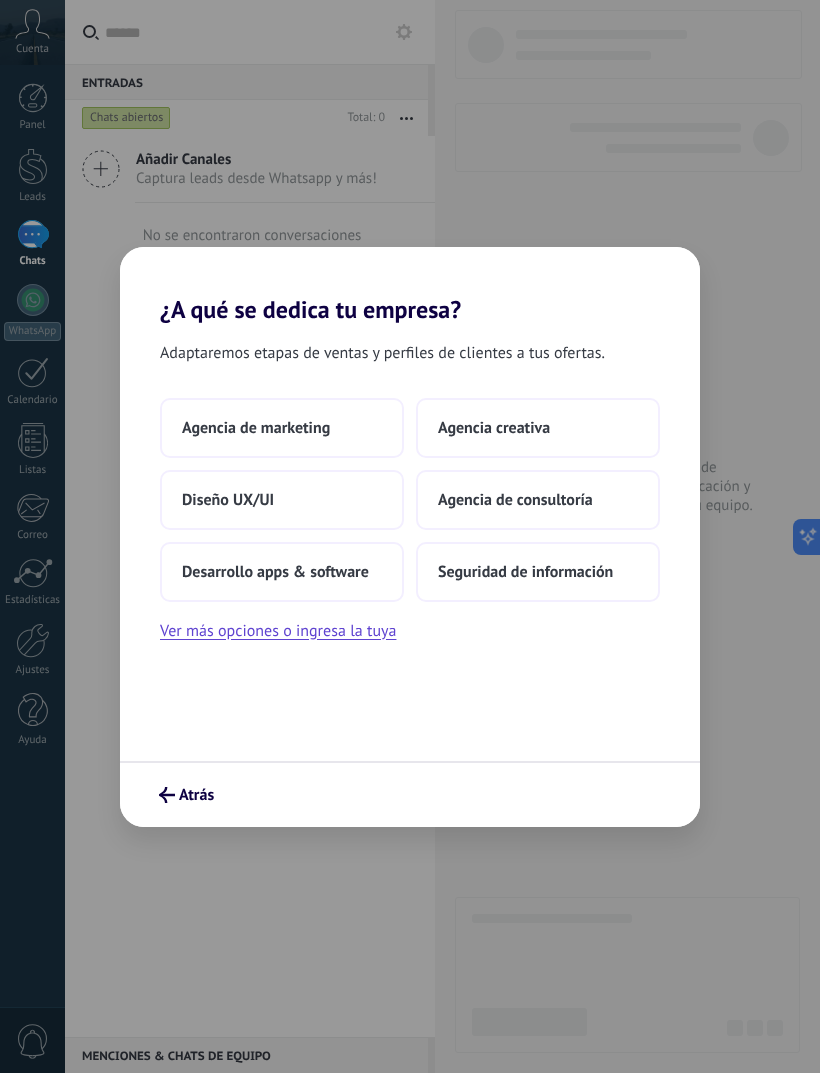 click on "Agencia de consultoría" at bounding box center (538, 500) 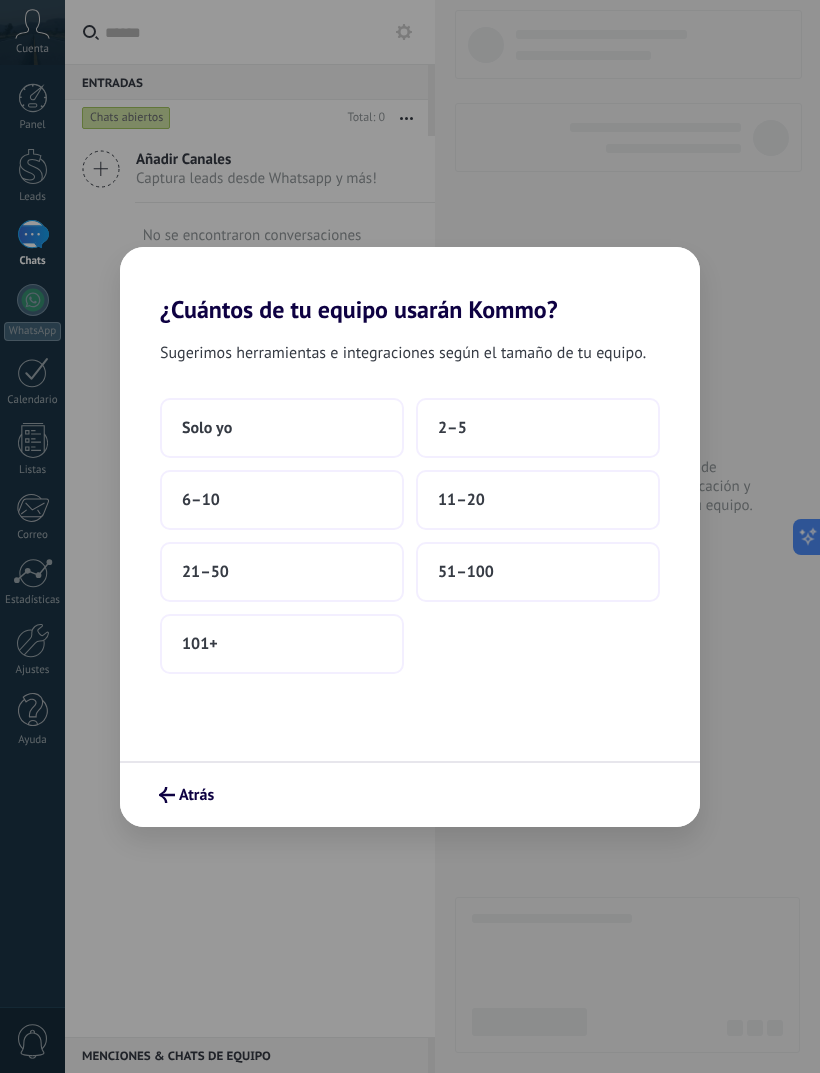 click on "Solo yo" at bounding box center [282, 428] 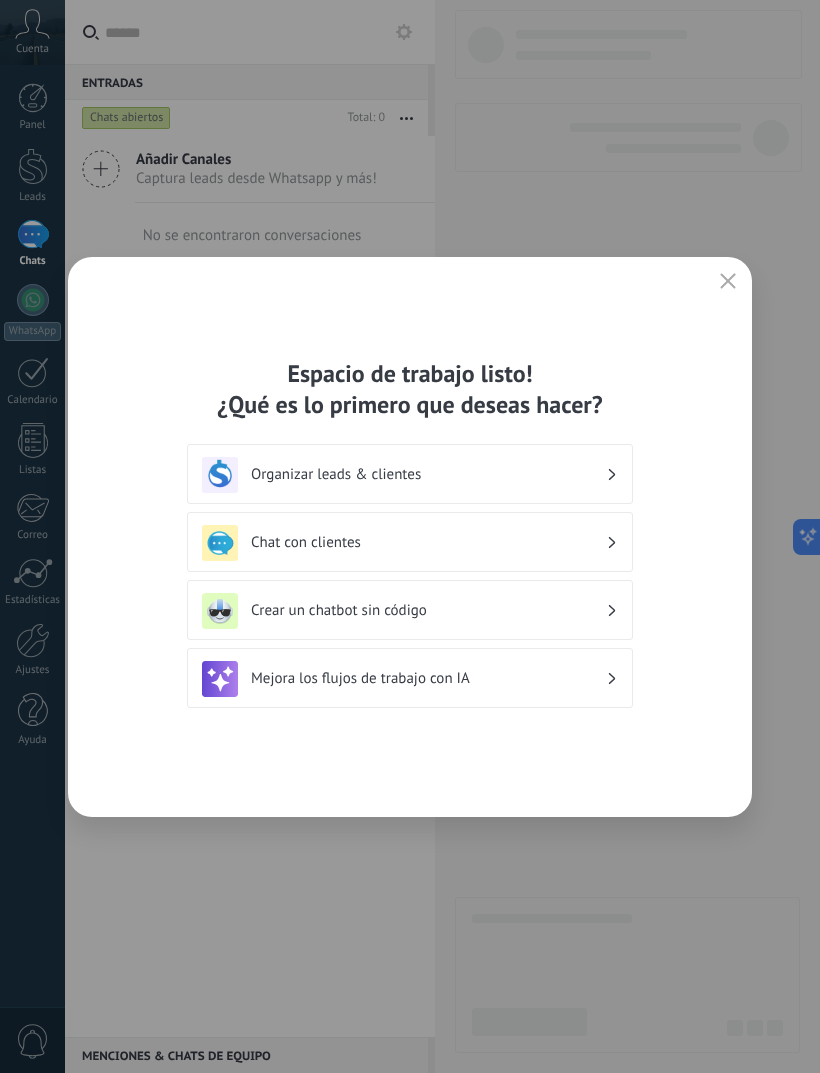 click on "Organizar leads & clientes" at bounding box center (410, 475) 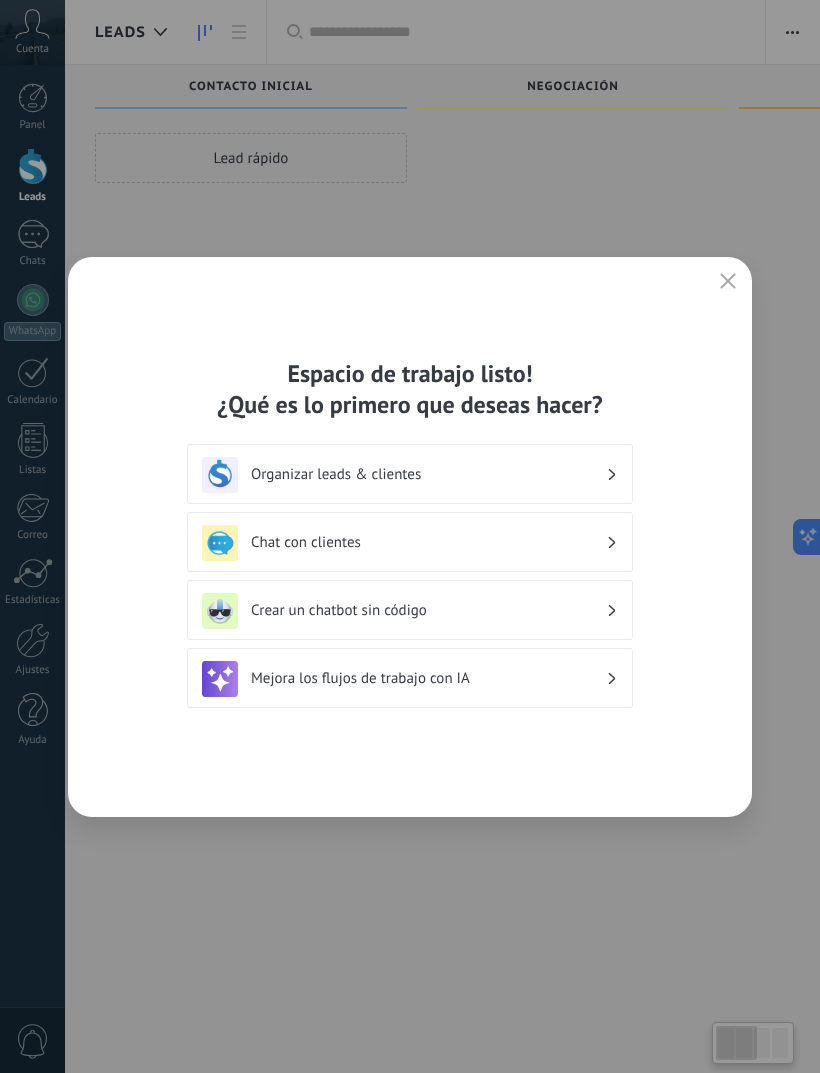 click on "Organizar leads & clientes" at bounding box center (428, 474) 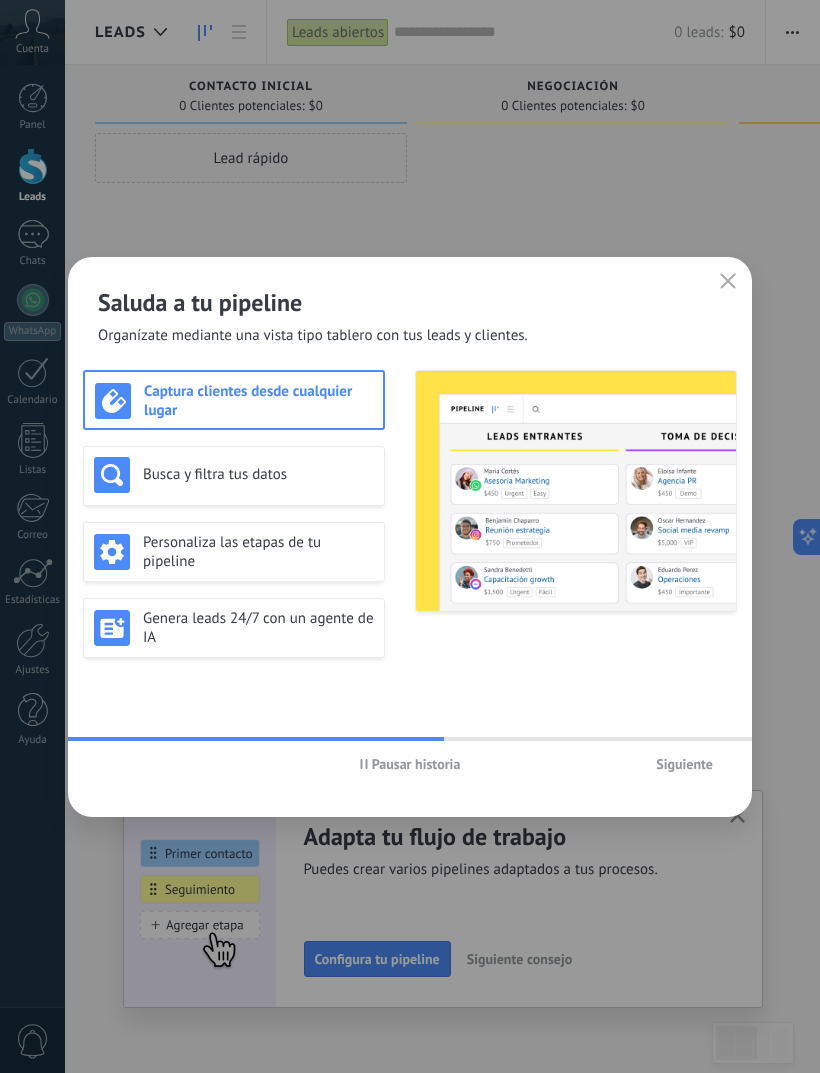 click on "Busca y filtra tus datos" at bounding box center (258, 474) 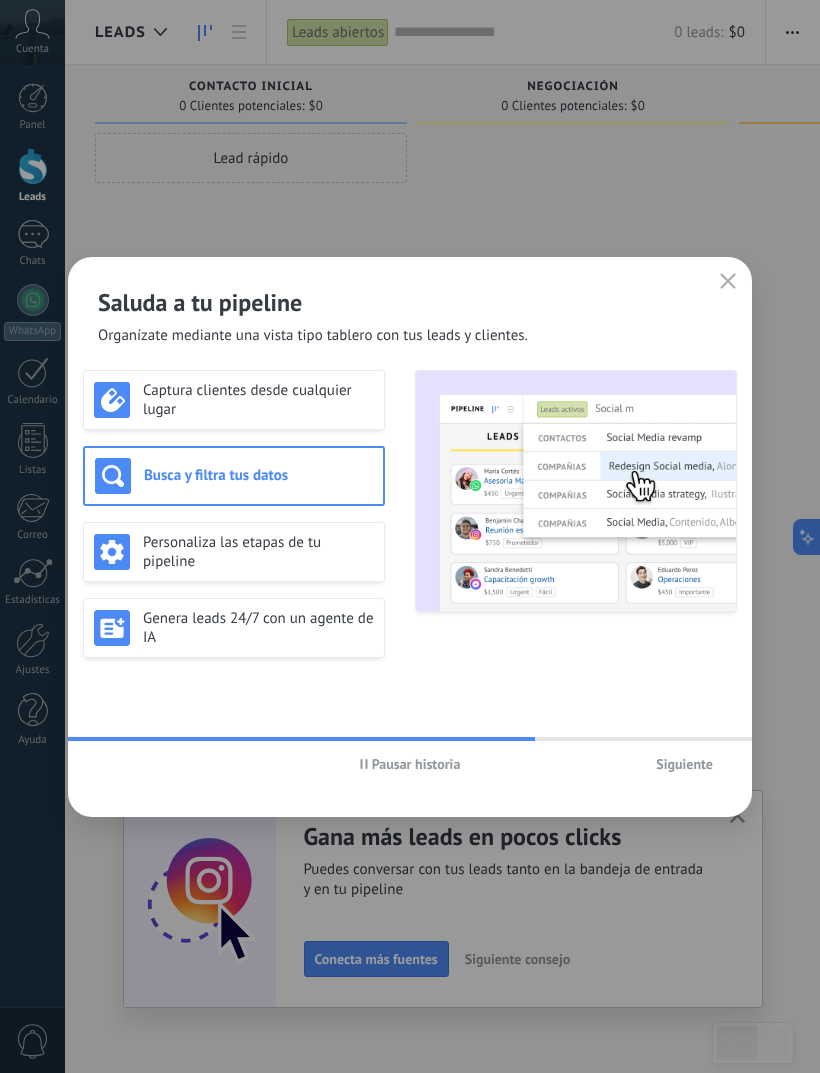 click on "Personaliza las etapas de tu pipeline" at bounding box center (258, 552) 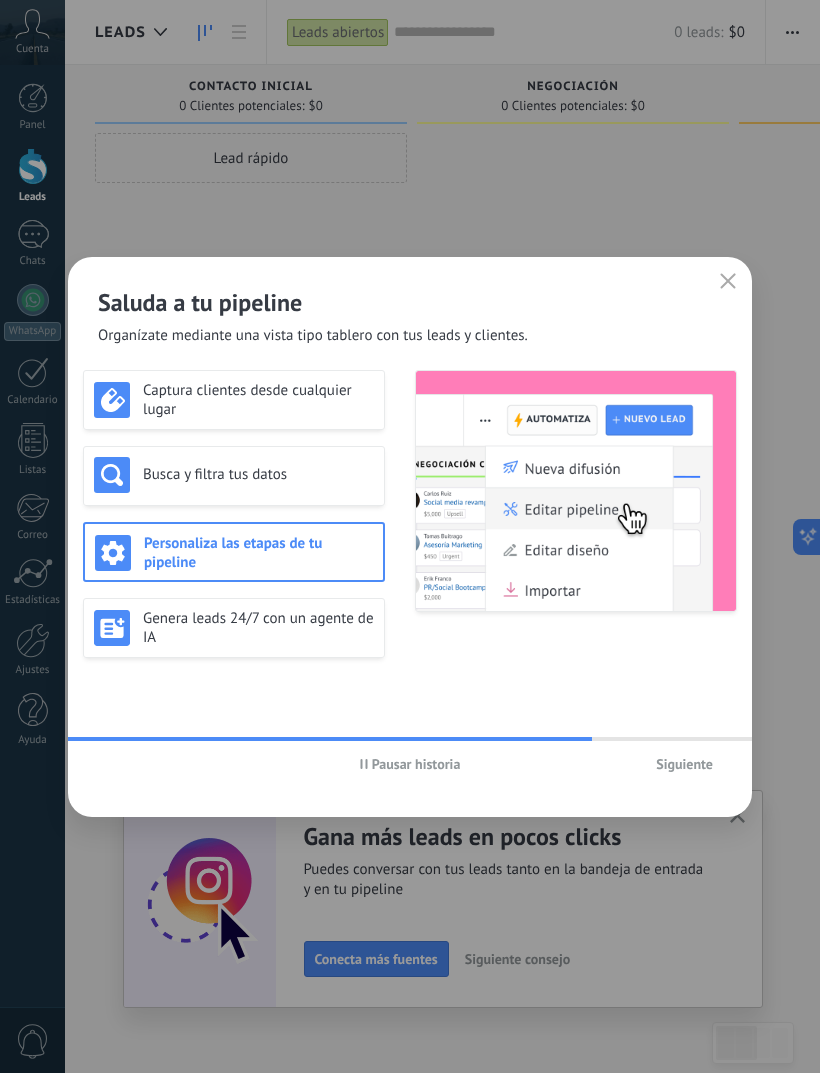 click on "Genera leads 24/7 con un agente de IA" at bounding box center (258, 628) 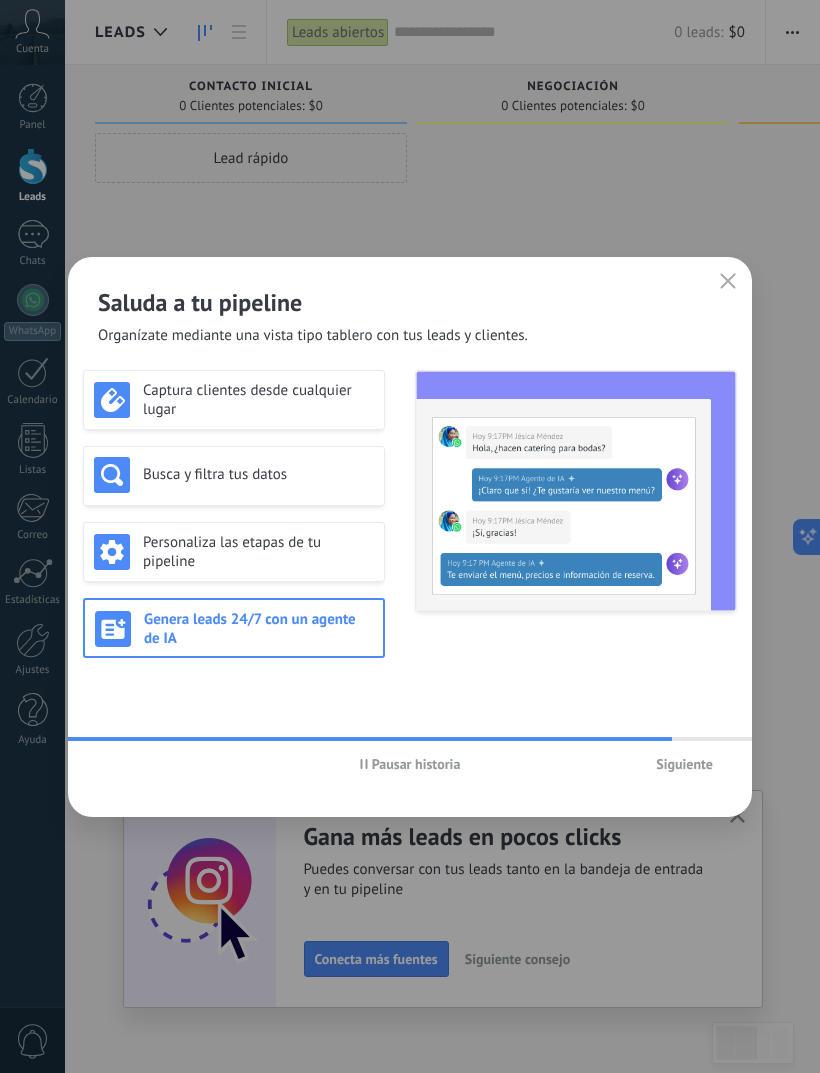 click on "Siguiente" at bounding box center [684, 764] 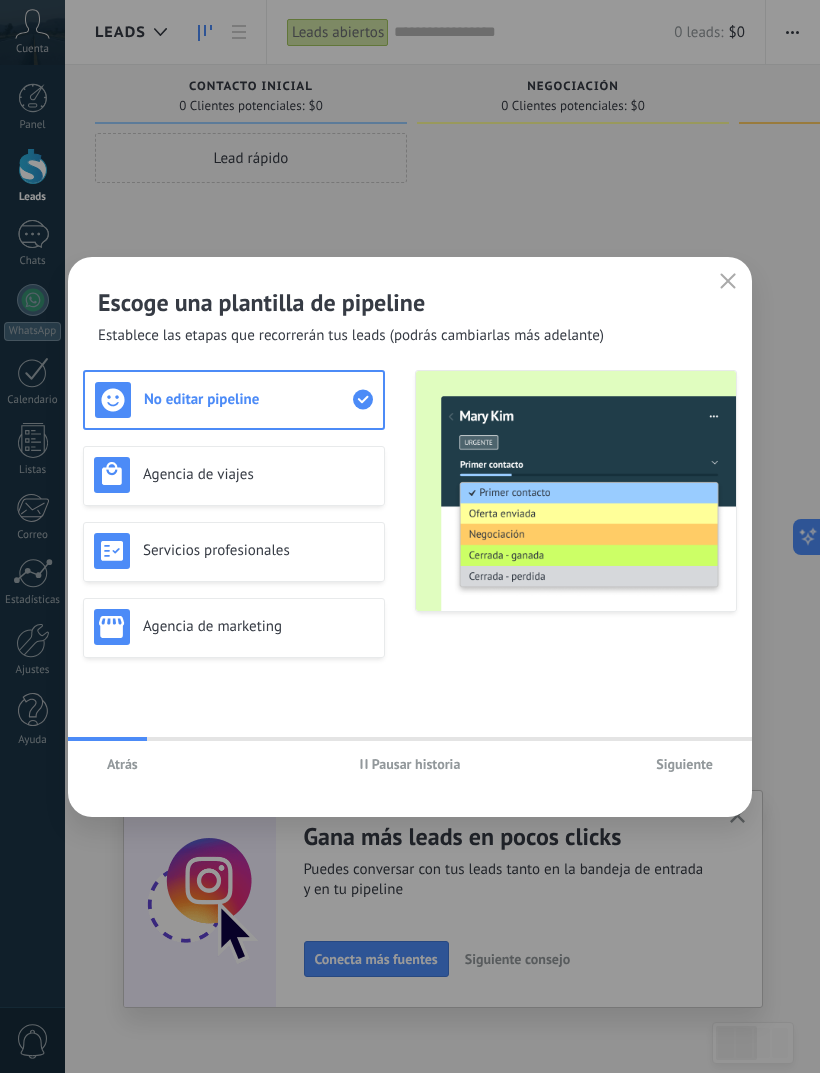 click on "Escoge una plantilla de pipeline Establece las etapas que recorrerán tus leads (podrás cambiarlas más adelante)" at bounding box center (410, 301) 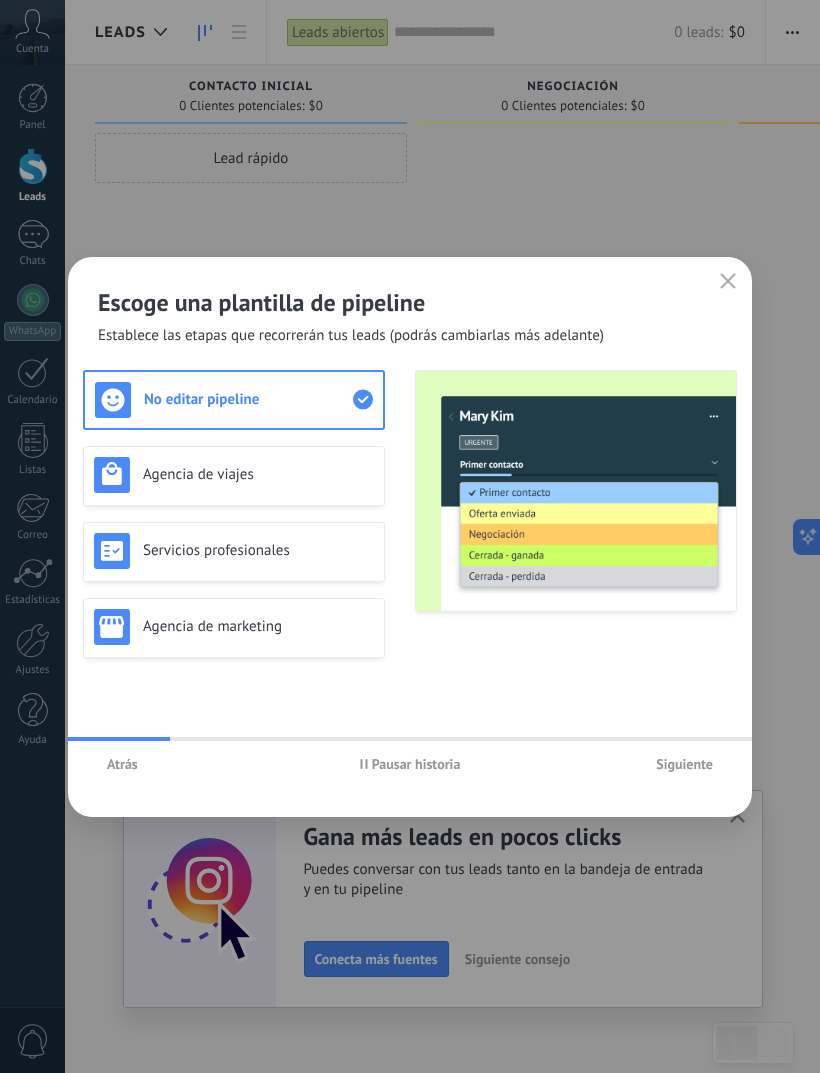 click on "Escoge una plantilla de pipeline Establece las etapas que recorrerán tus leads (podrás cambiarlas más adelante)" at bounding box center (410, 301) 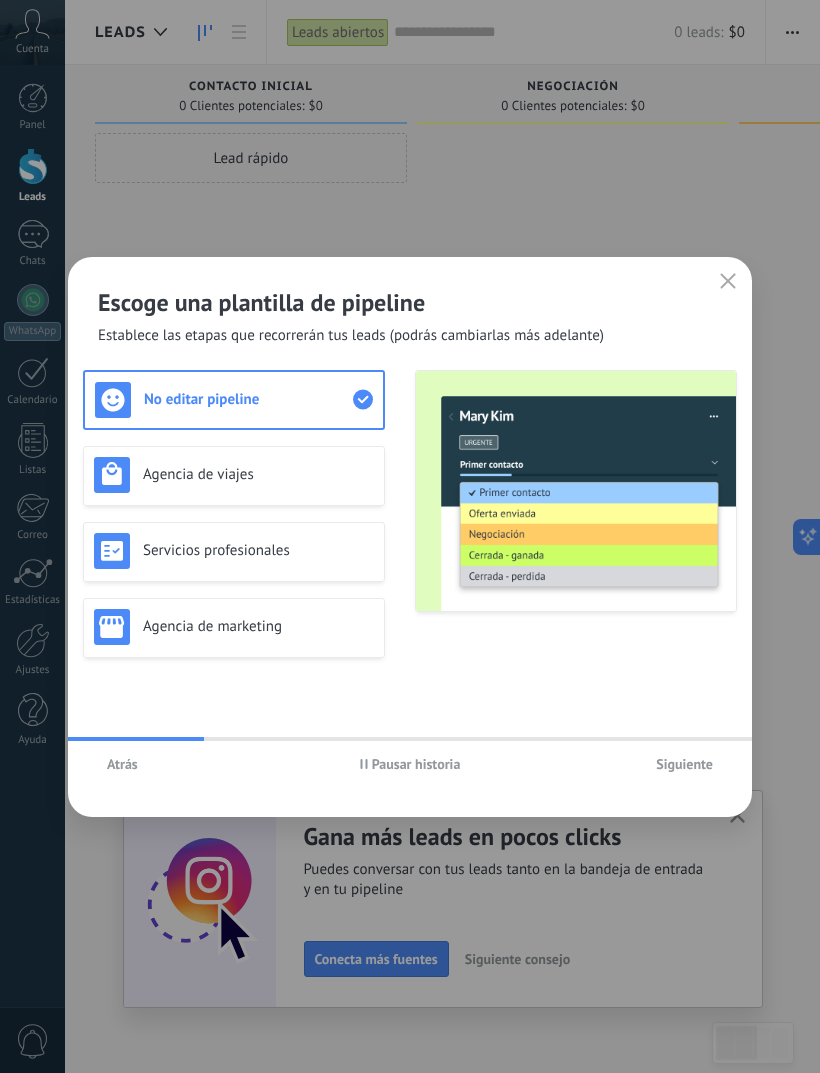 click at bounding box center (728, 282) 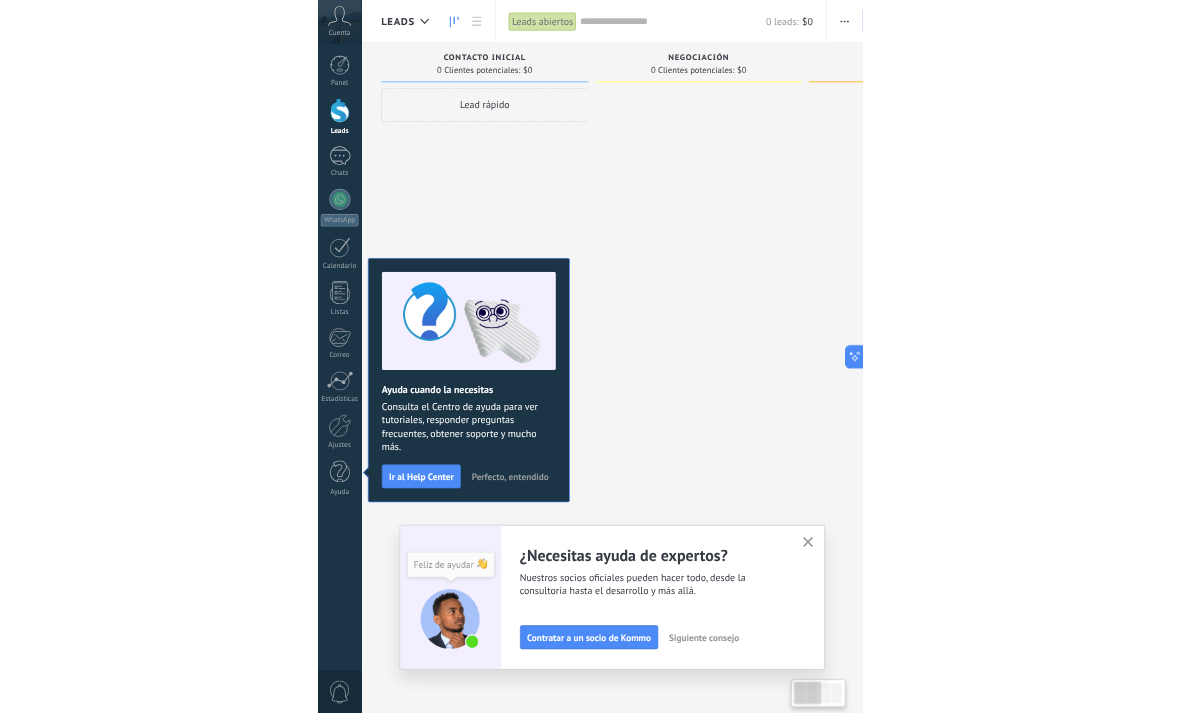 scroll, scrollTop: 0, scrollLeft: 0, axis: both 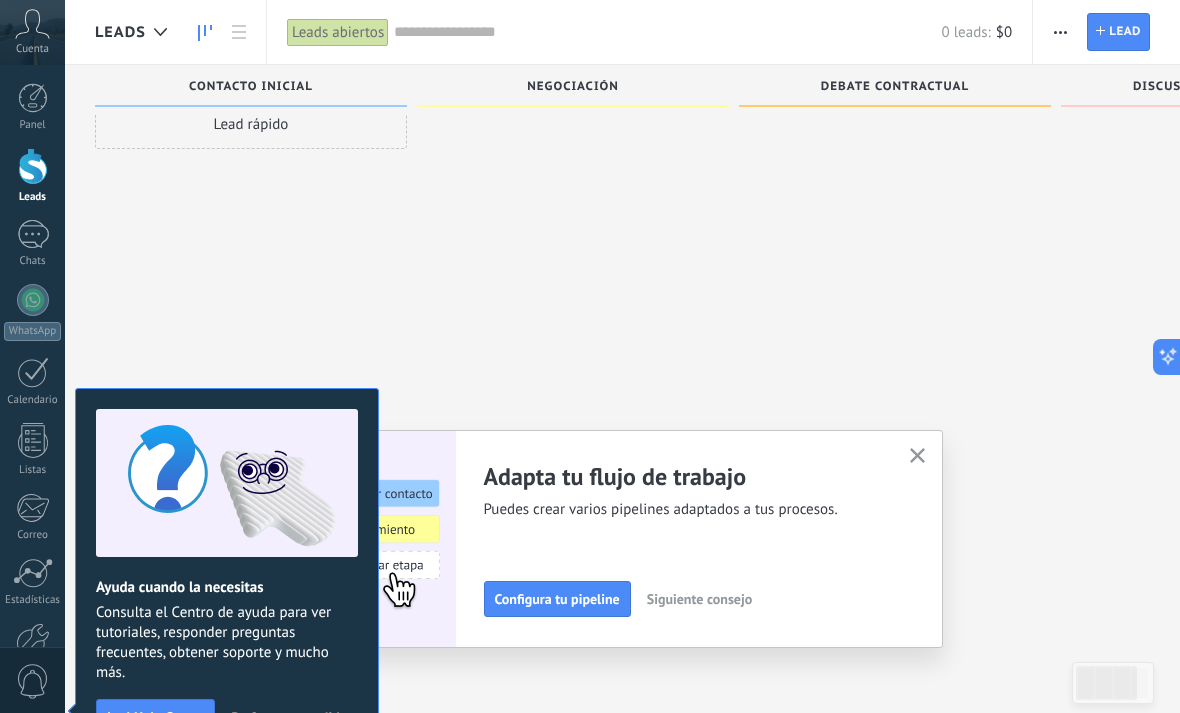 click at bounding box center (917, 456) 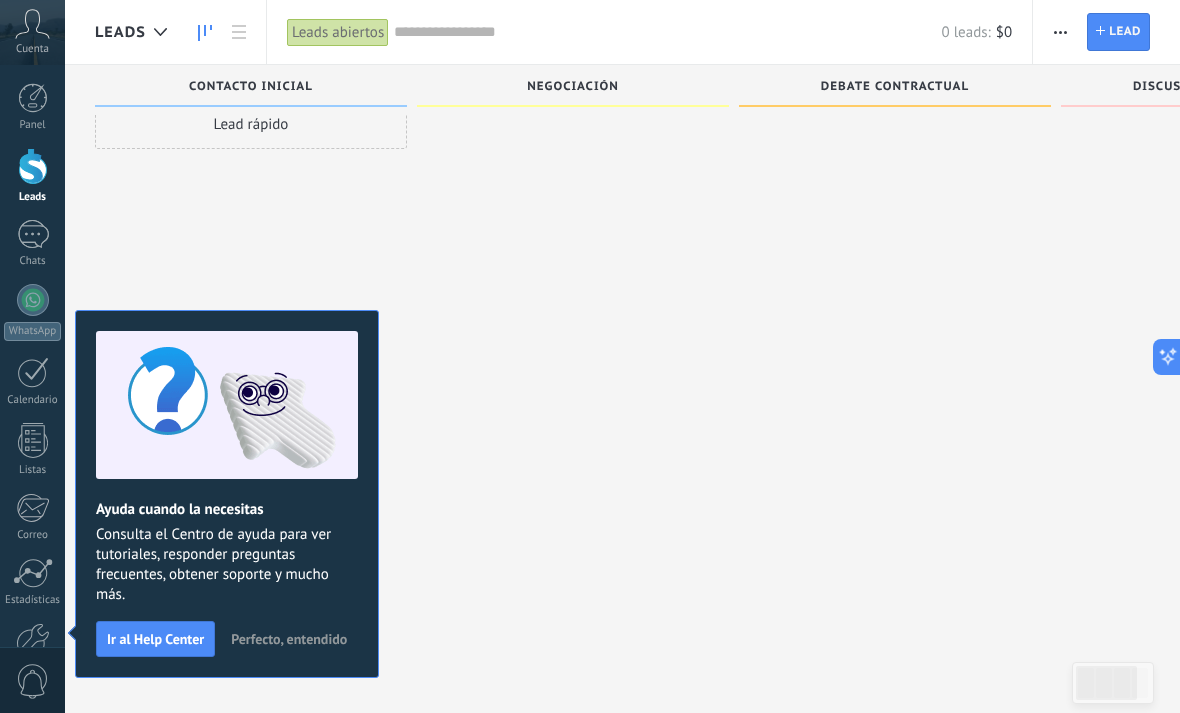 scroll, scrollTop: 0, scrollLeft: 0, axis: both 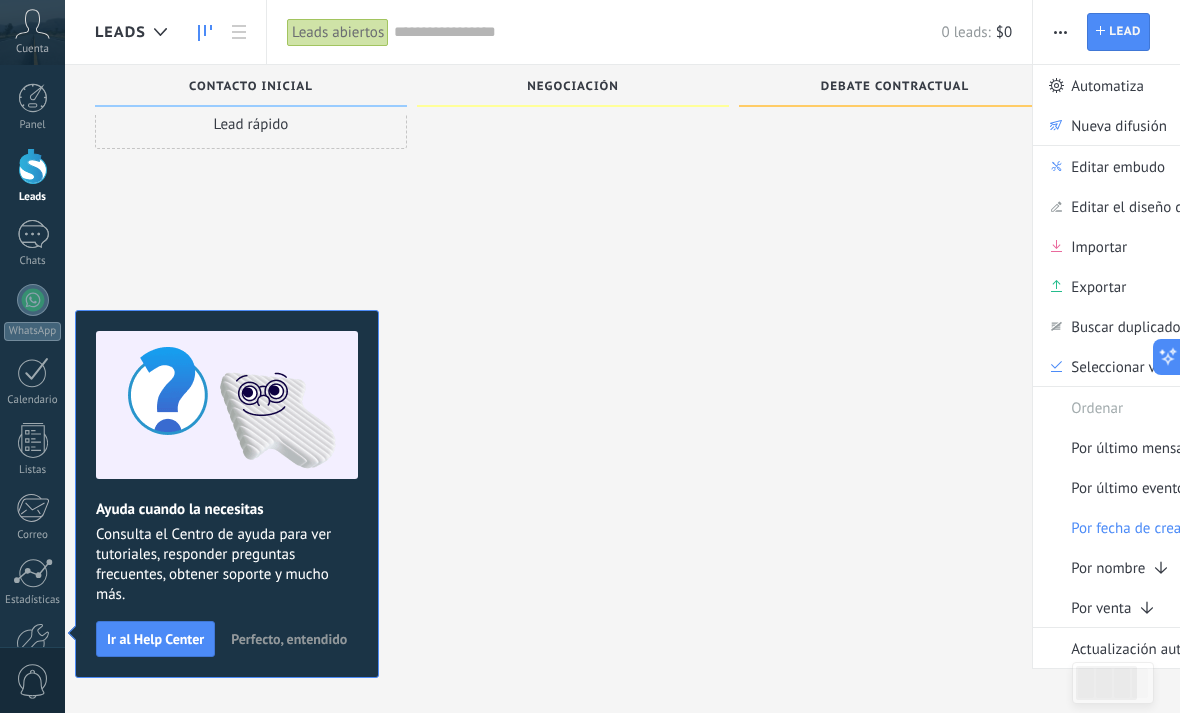 click on "Leads" at bounding box center [120, 32] 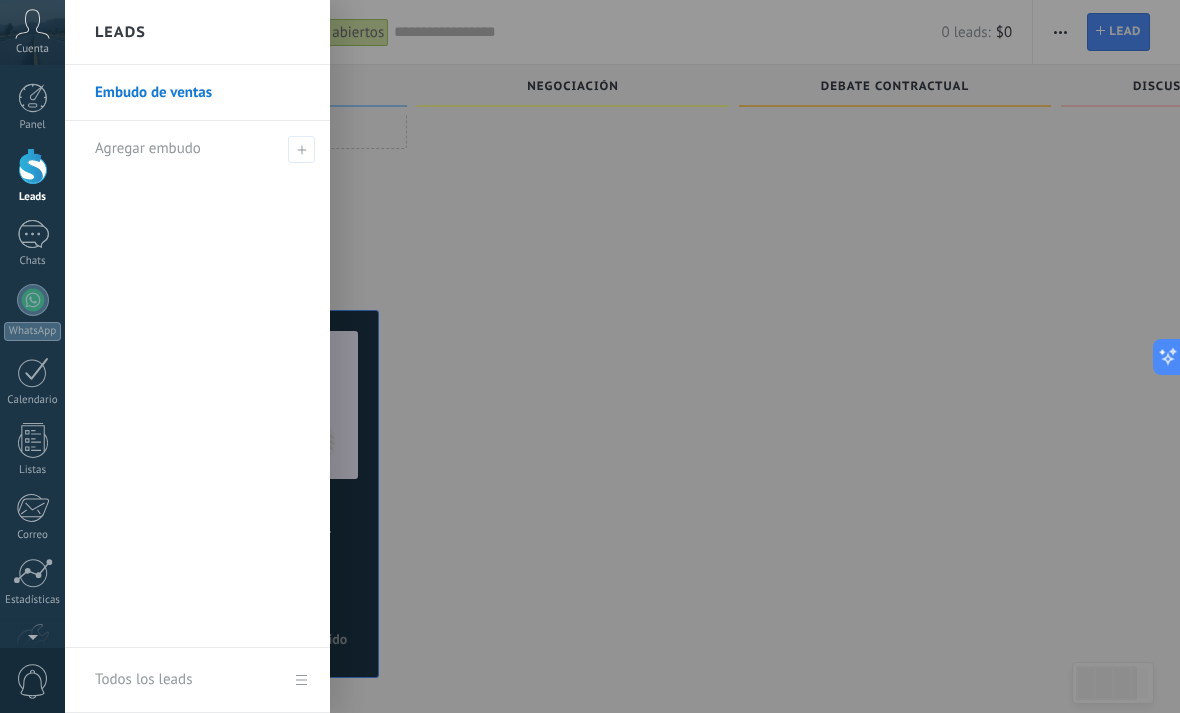 click at bounding box center [301, 149] 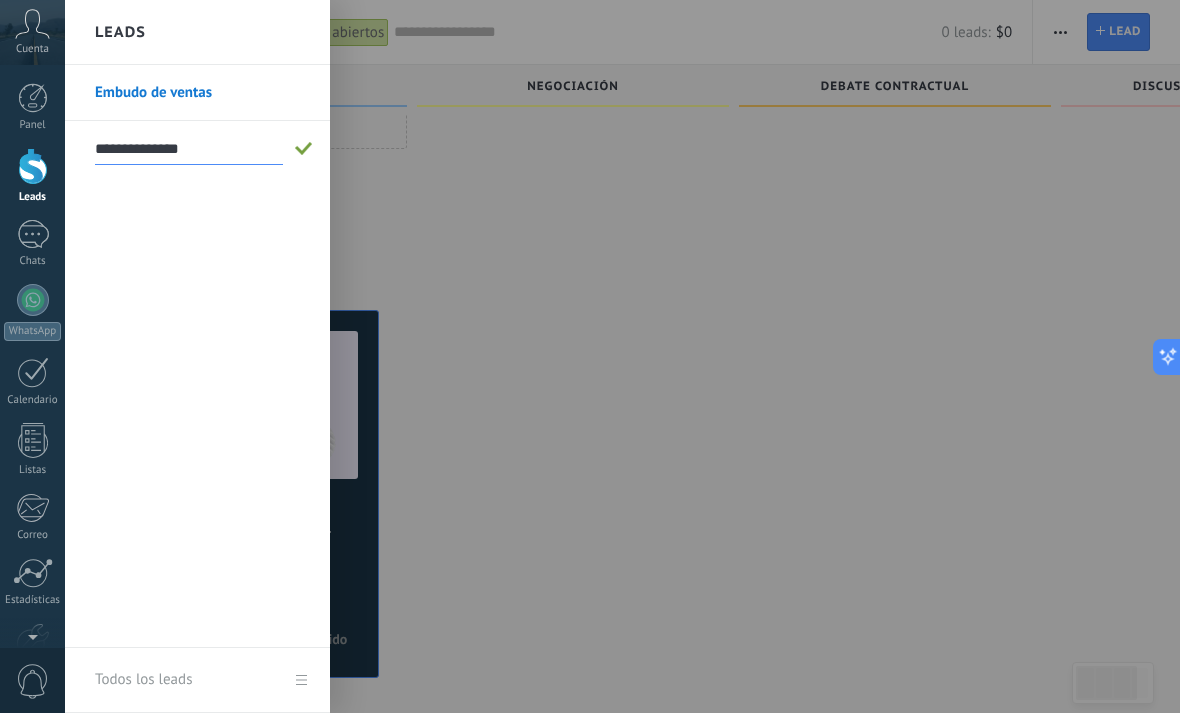 type on "**********" 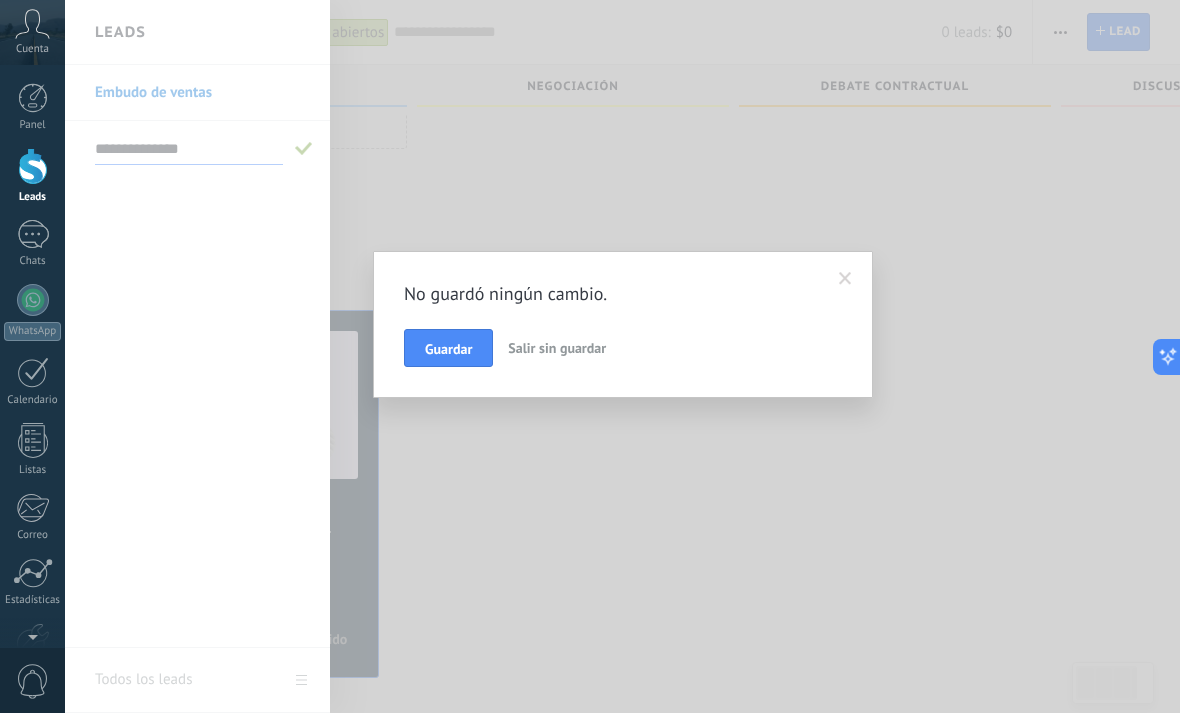 click on "Guardar" at bounding box center [448, 349] 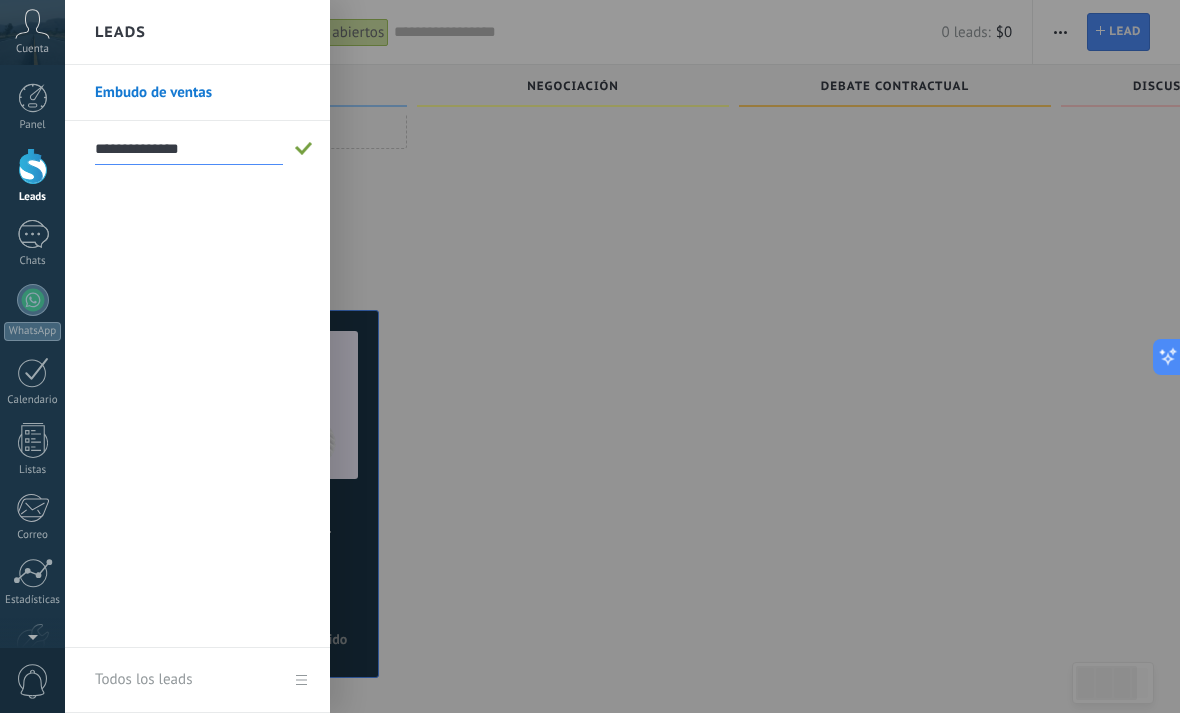 click at bounding box center (655, 356) 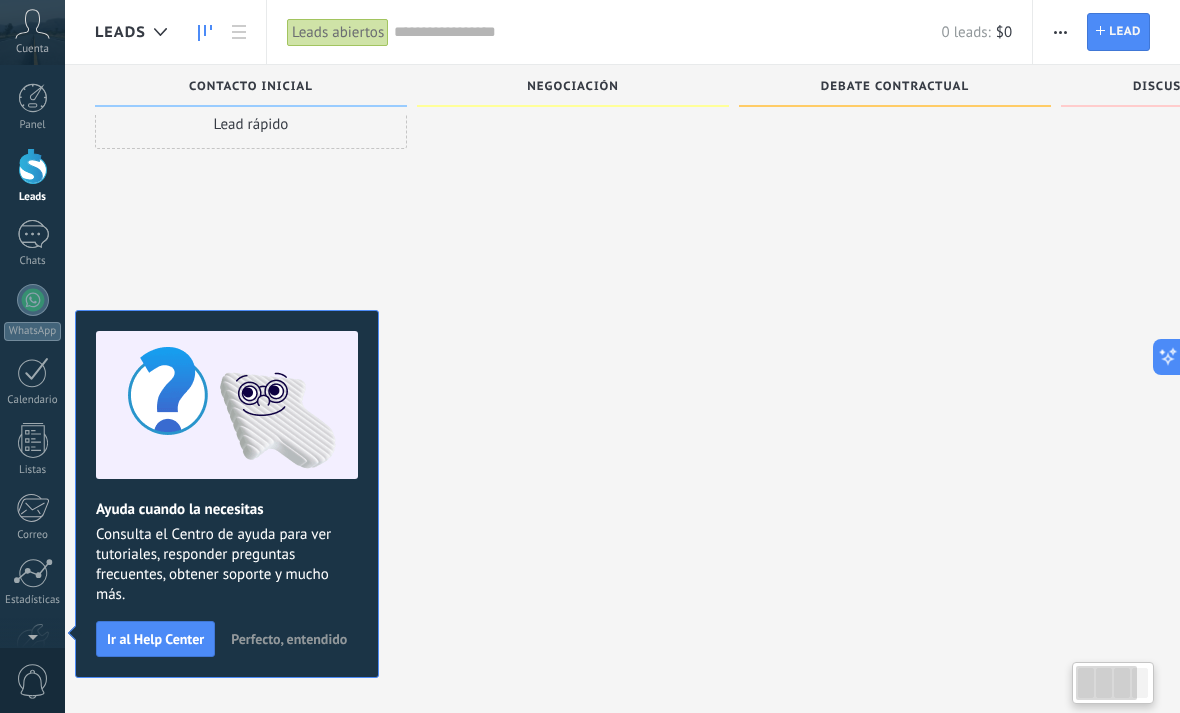 click on "Lead rápido" at bounding box center [251, 124] 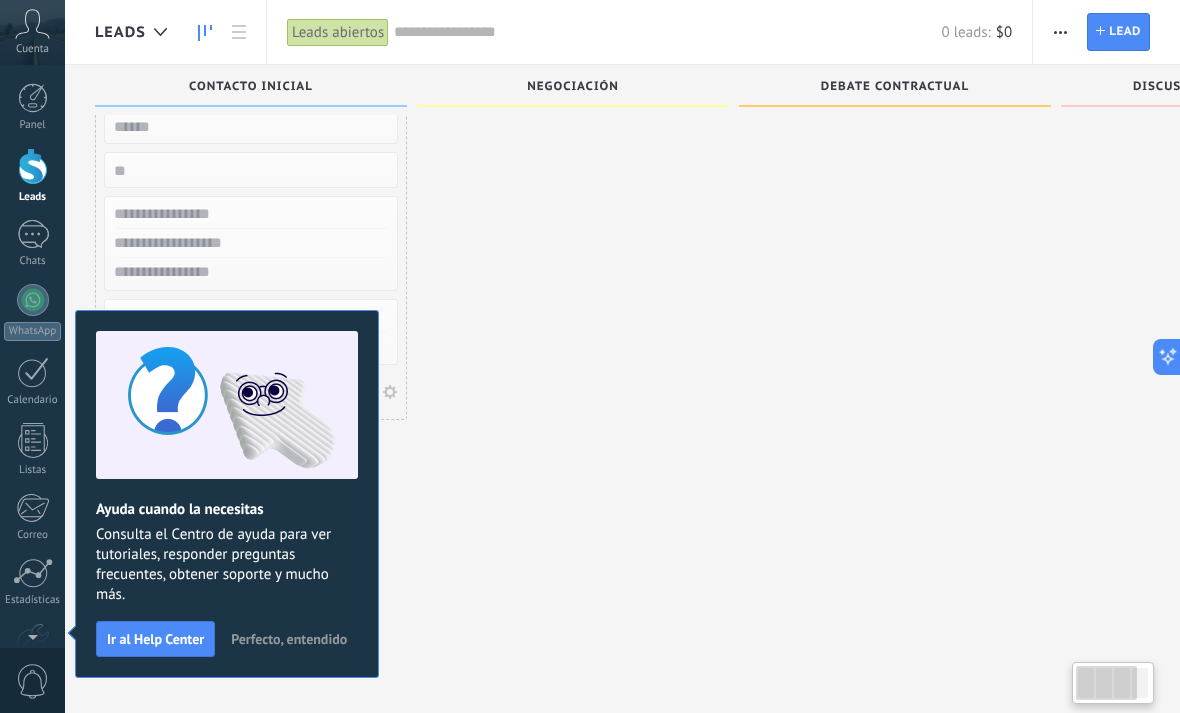scroll, scrollTop: 0, scrollLeft: 0, axis: both 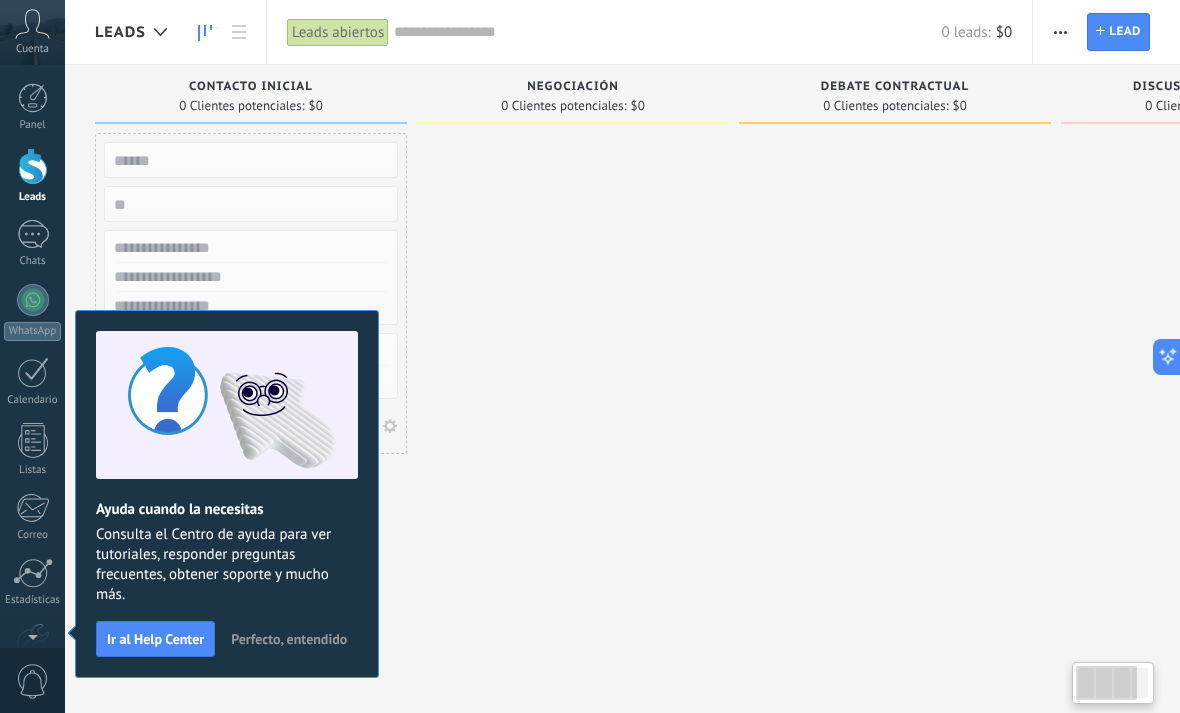 click 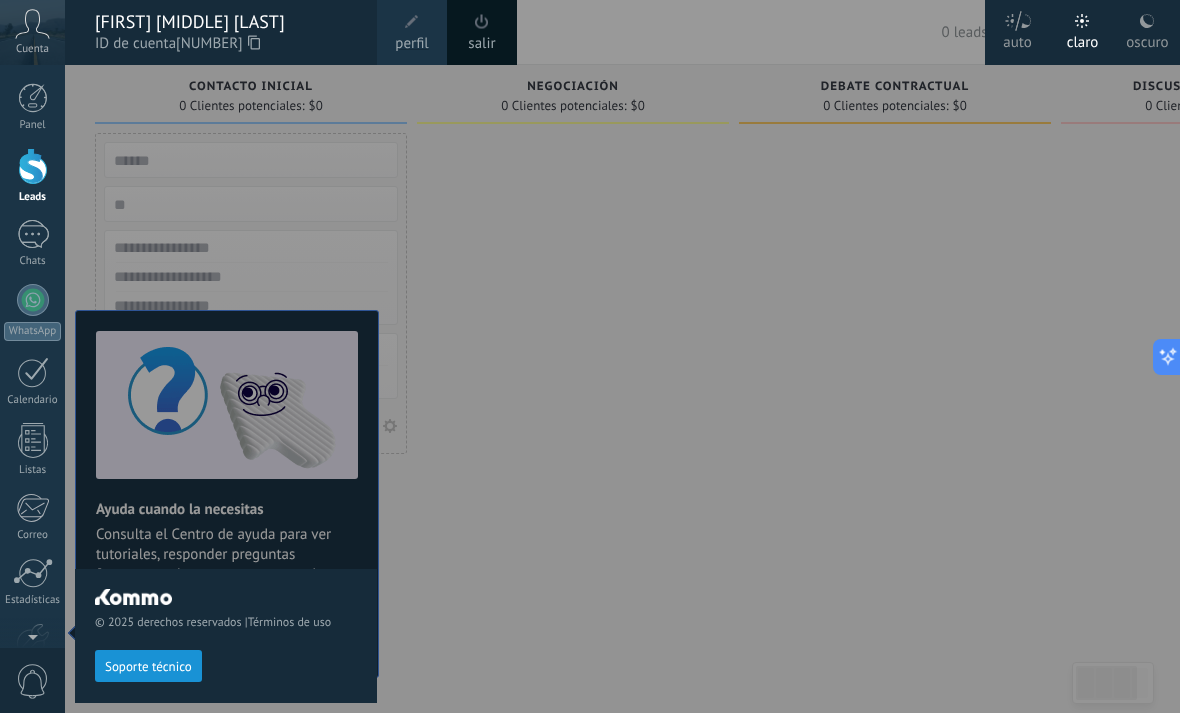 click on "perfil" at bounding box center (412, 32) 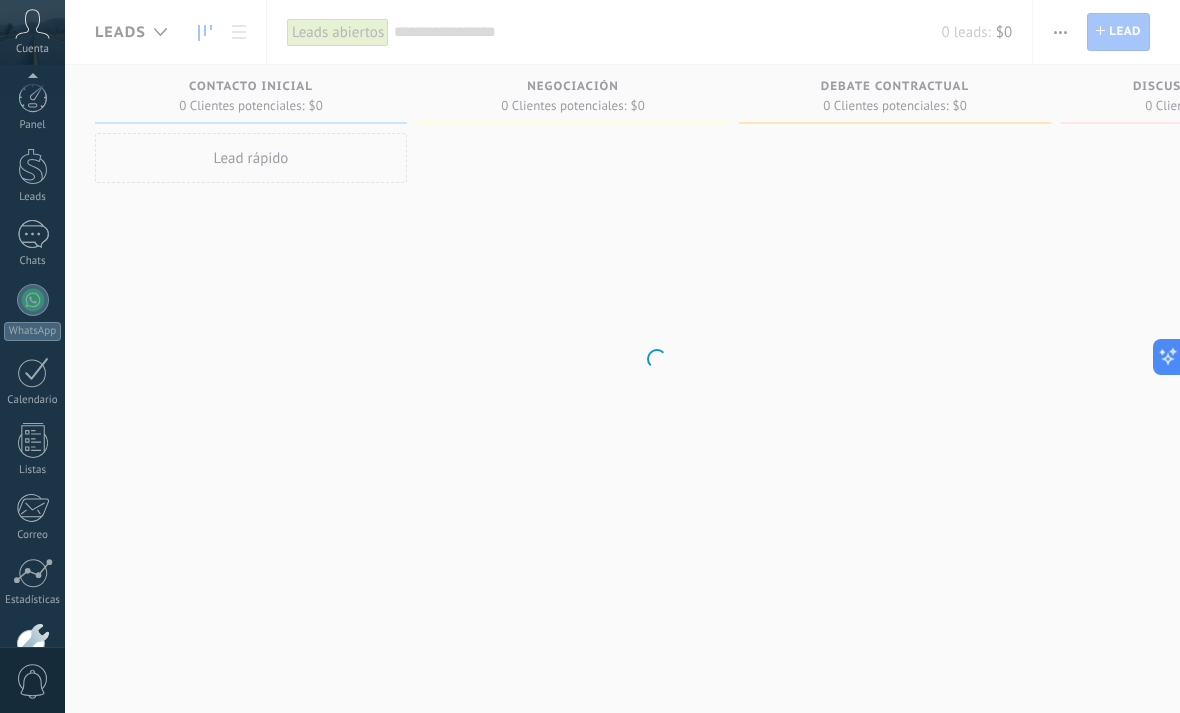 scroll, scrollTop: 119, scrollLeft: 0, axis: vertical 